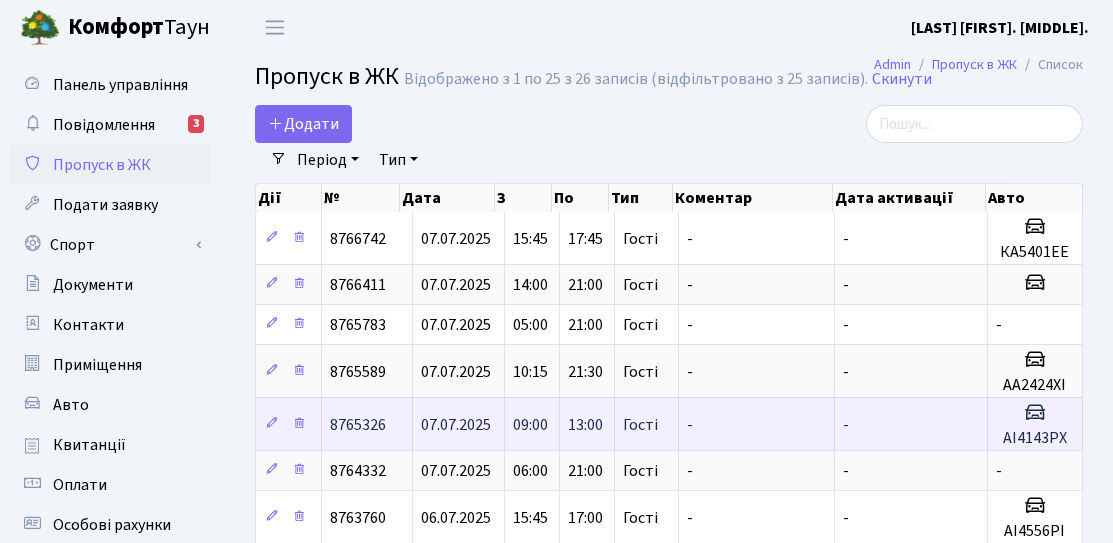 scroll, scrollTop: 0, scrollLeft: 0, axis: both 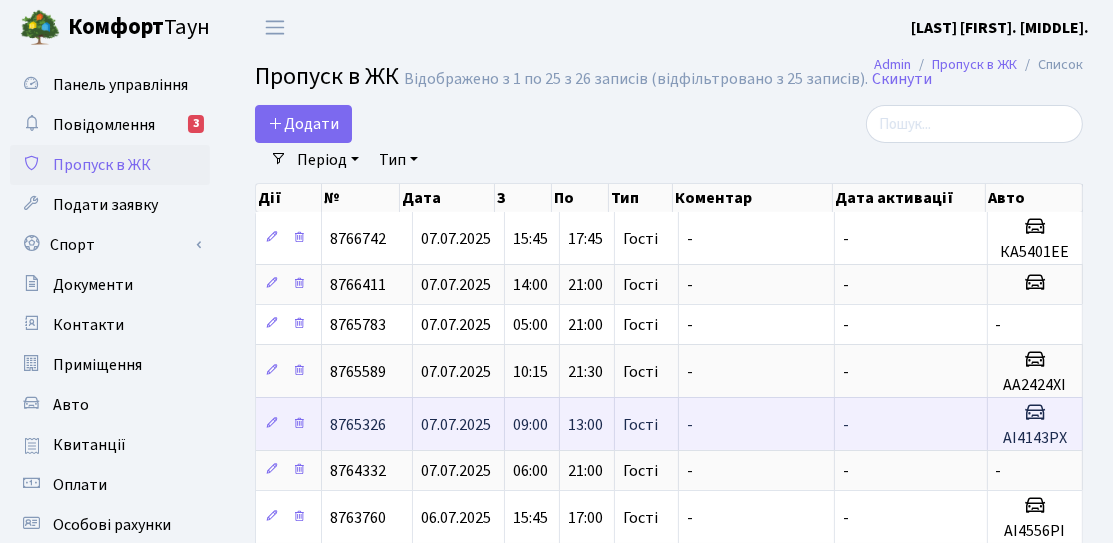 click on "13:00" at bounding box center [358, 239] 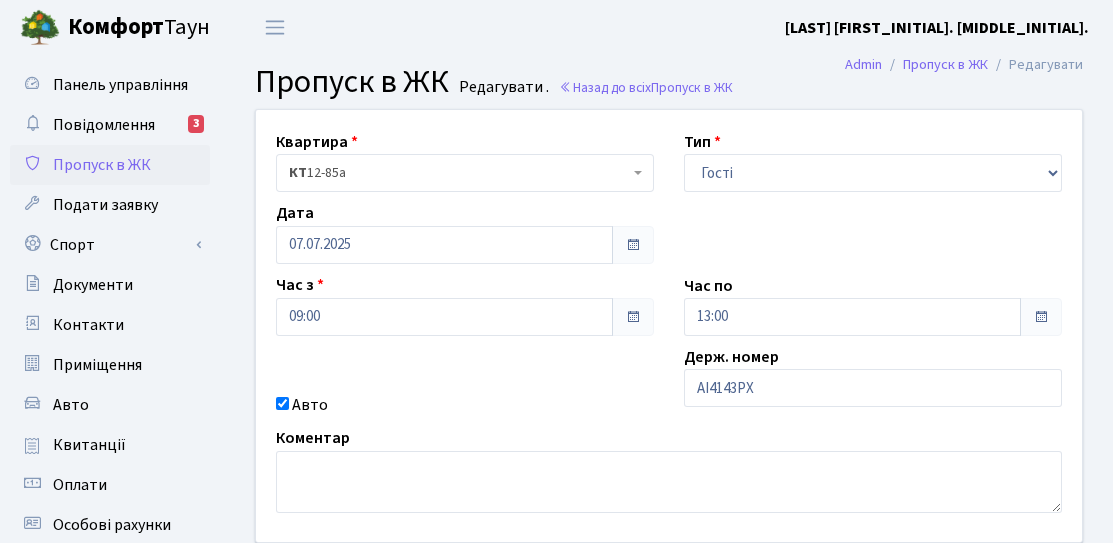 scroll, scrollTop: 0, scrollLeft: 0, axis: both 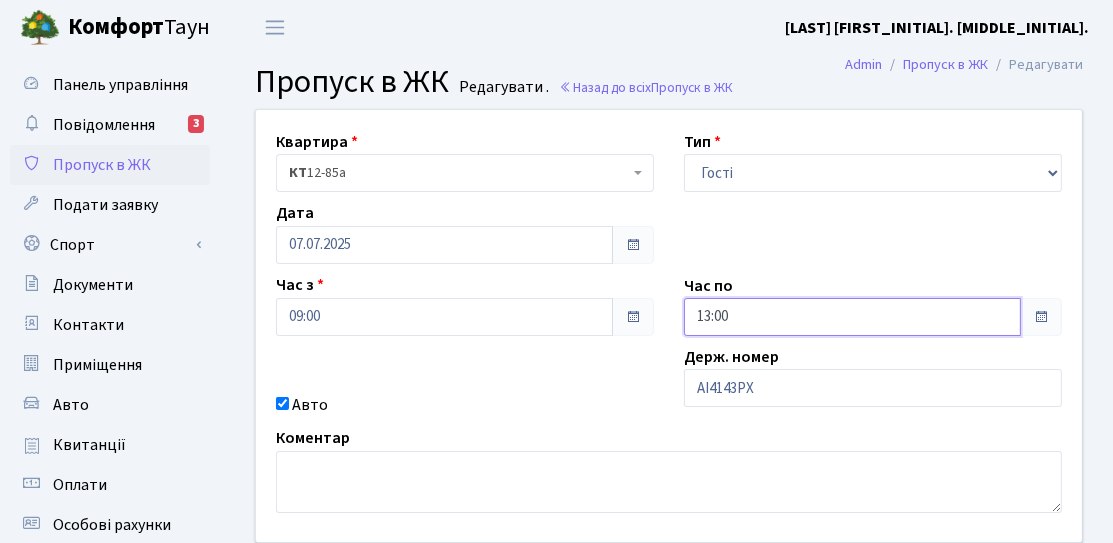 click on "13:00" at bounding box center [444, 245] 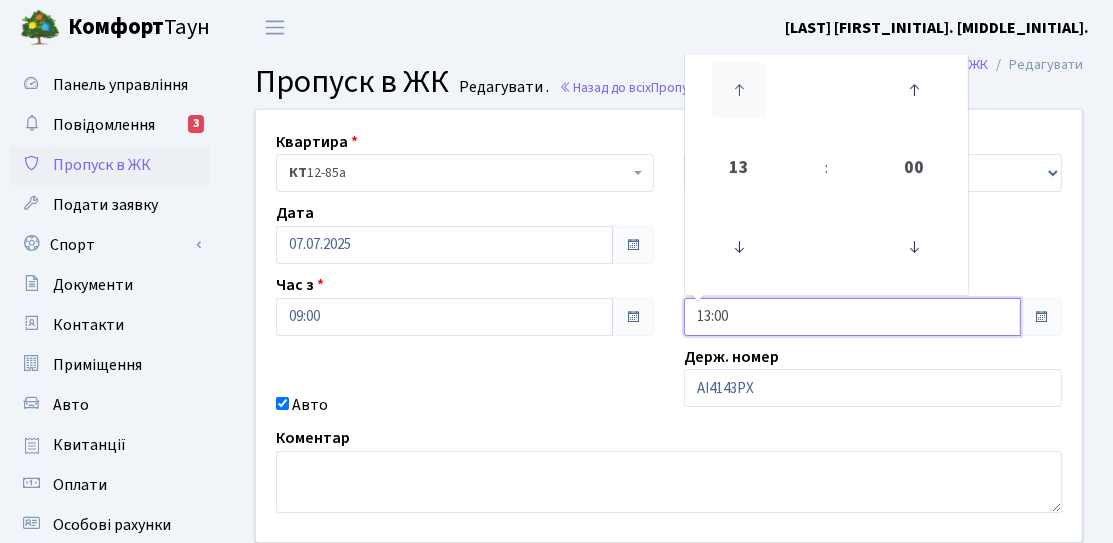 click at bounding box center [739, 90] 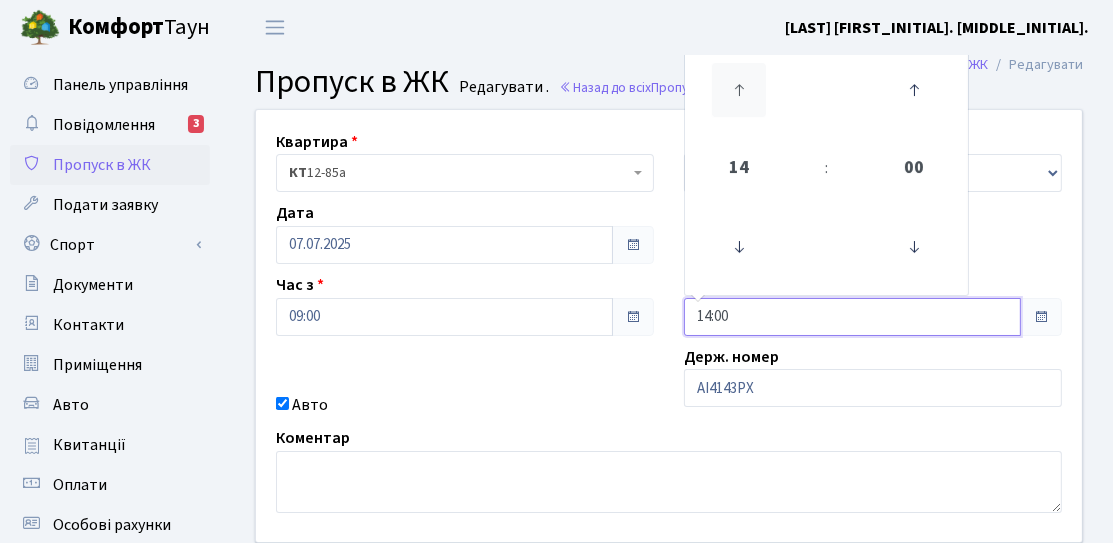 click at bounding box center [739, 90] 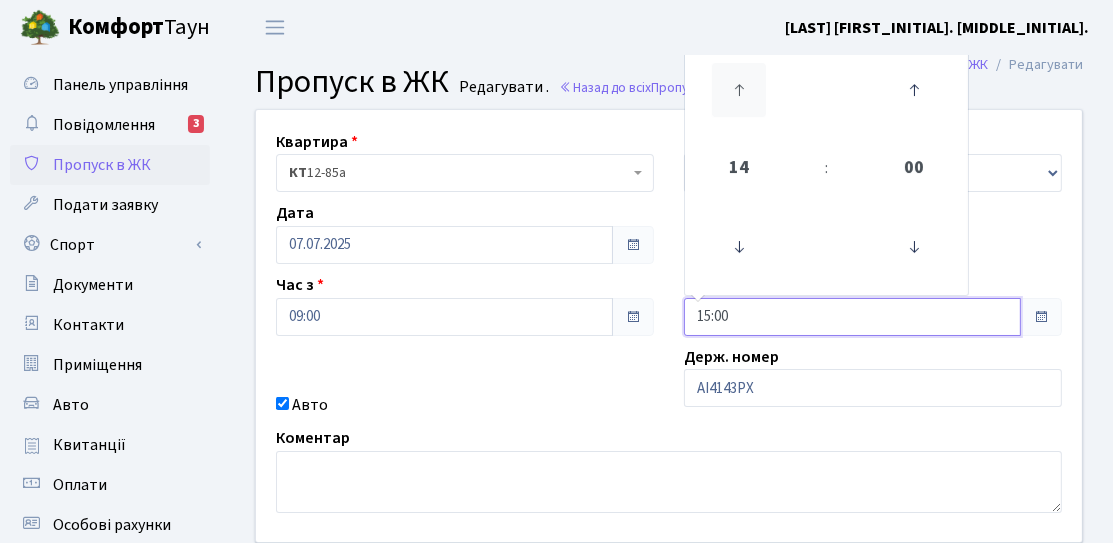 click at bounding box center [739, 90] 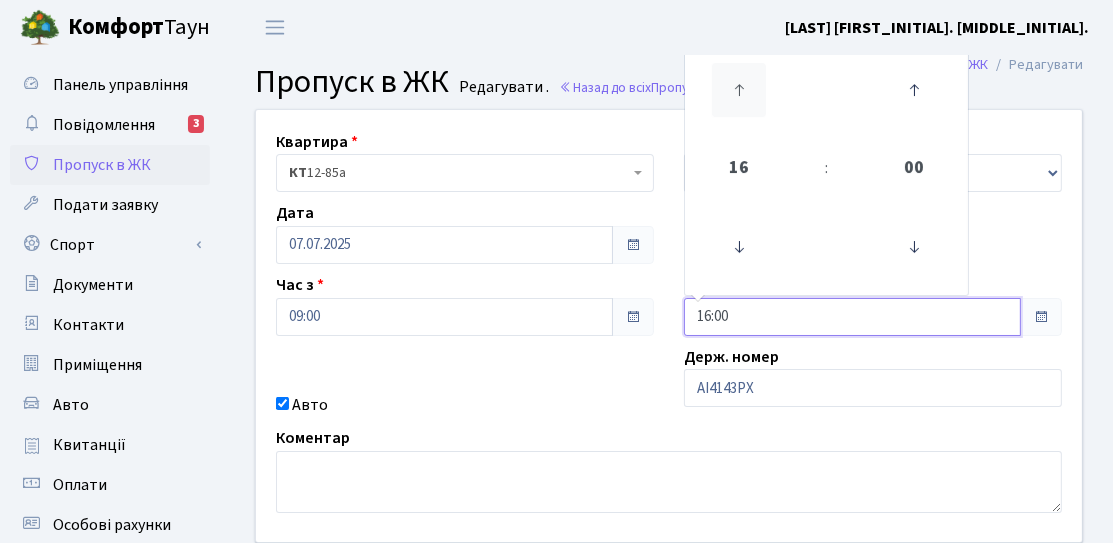 click at bounding box center (739, 90) 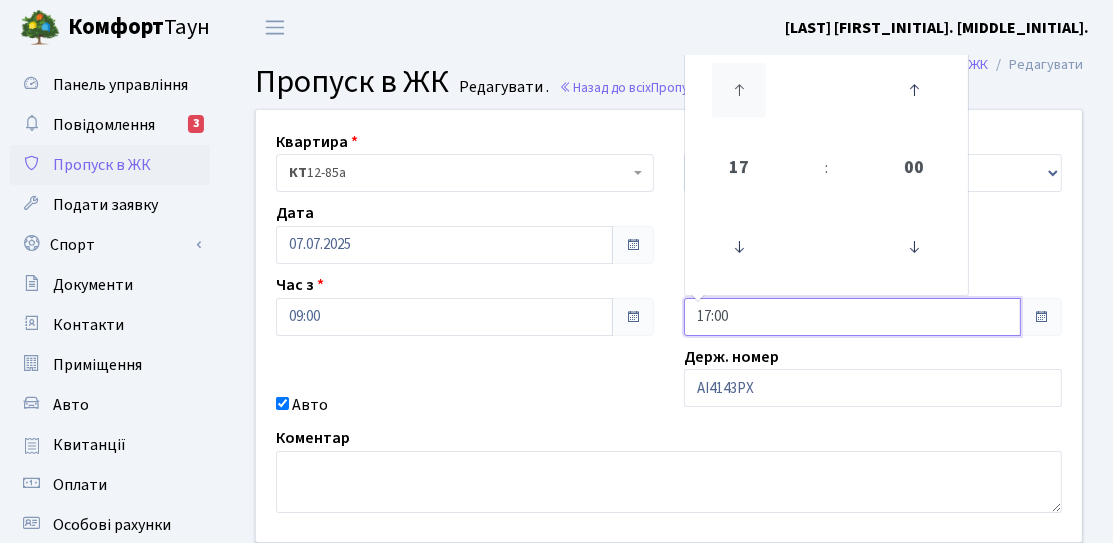 click at bounding box center (739, 90) 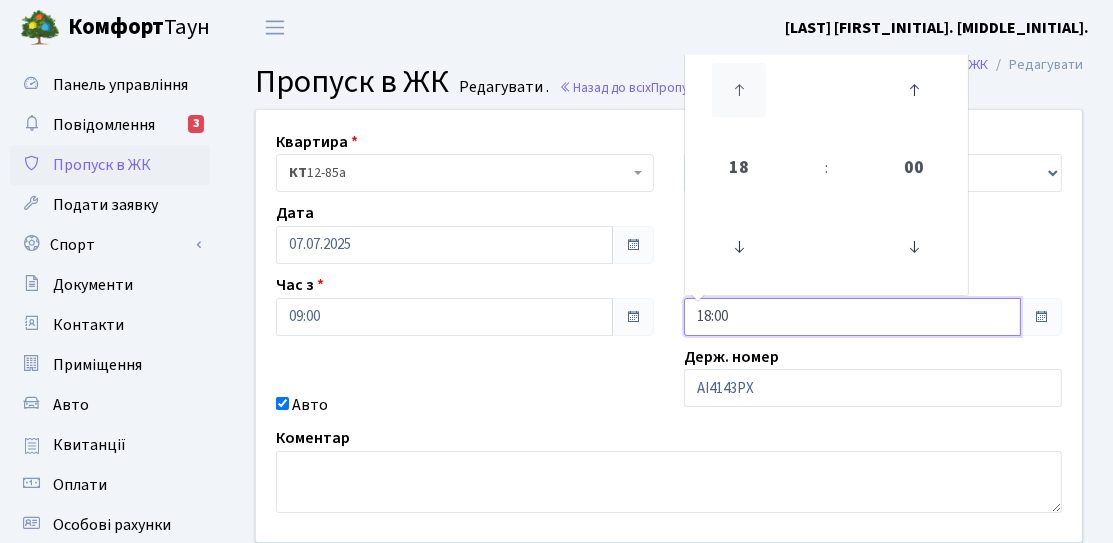 click at bounding box center (739, 90) 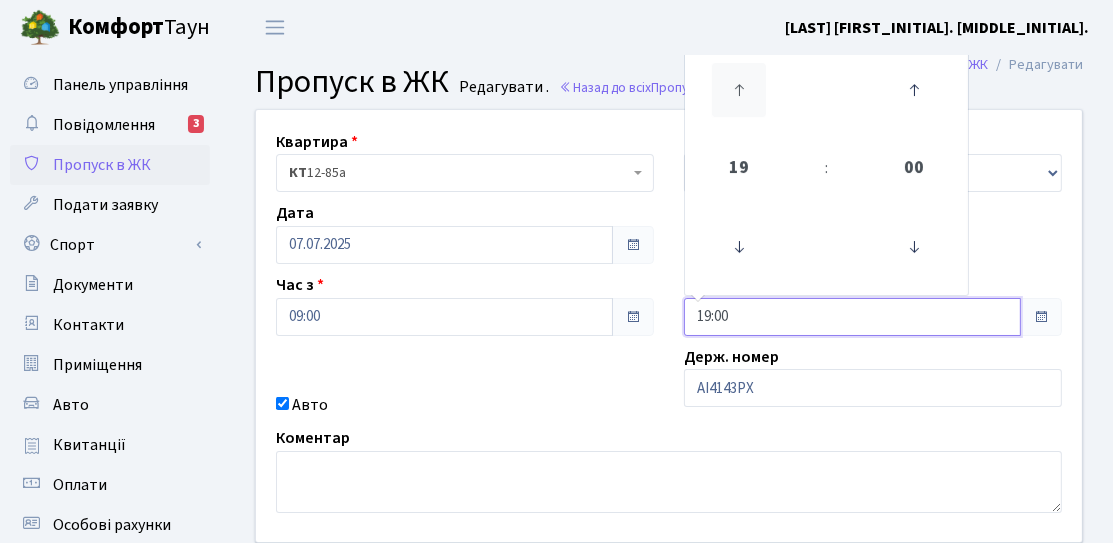 click at bounding box center [739, 90] 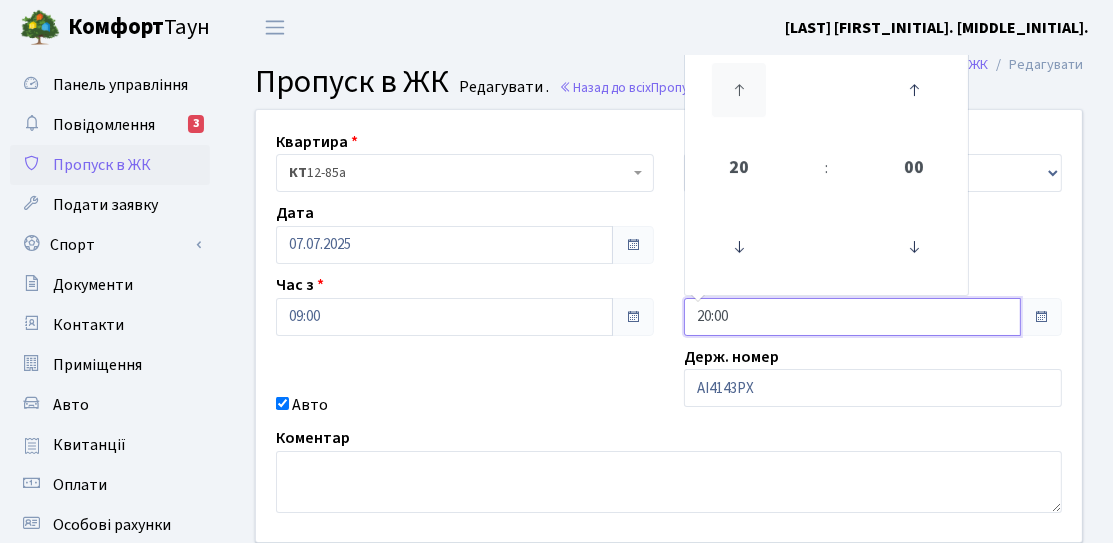 click at bounding box center (739, 90) 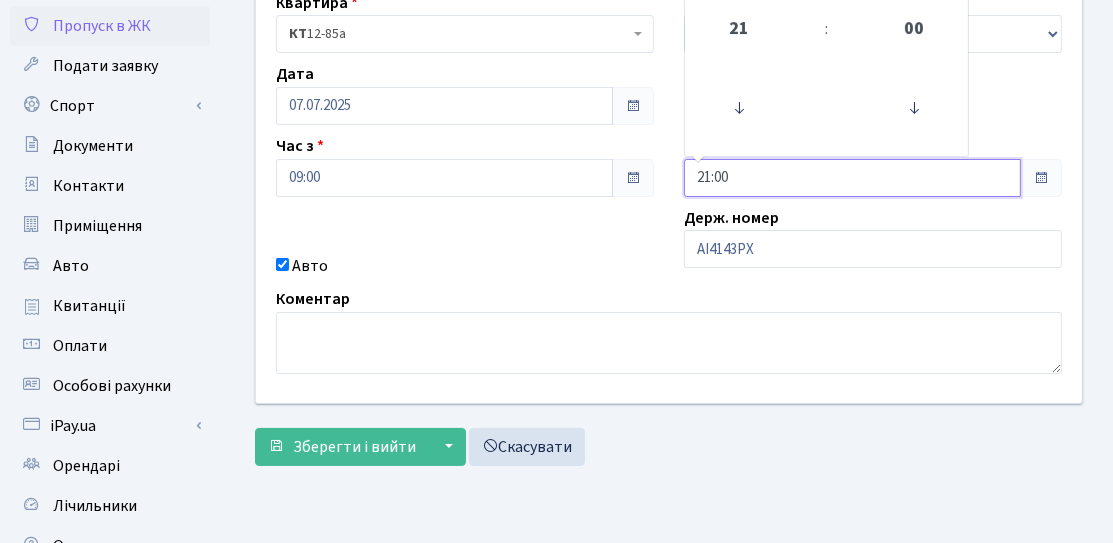 scroll, scrollTop: 300, scrollLeft: 0, axis: vertical 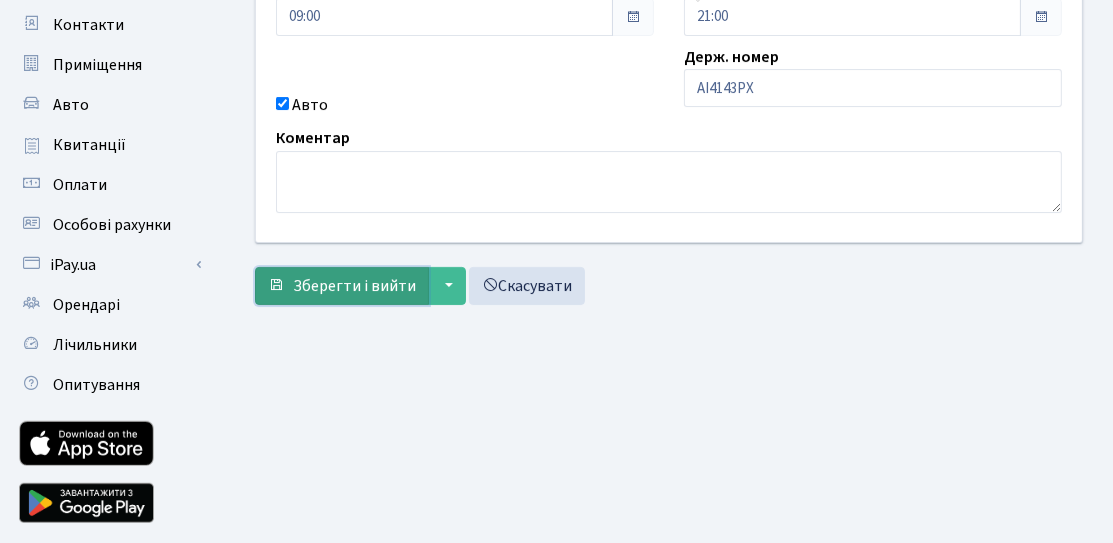 click on "Зберегти і вийти" at bounding box center [342, 286] 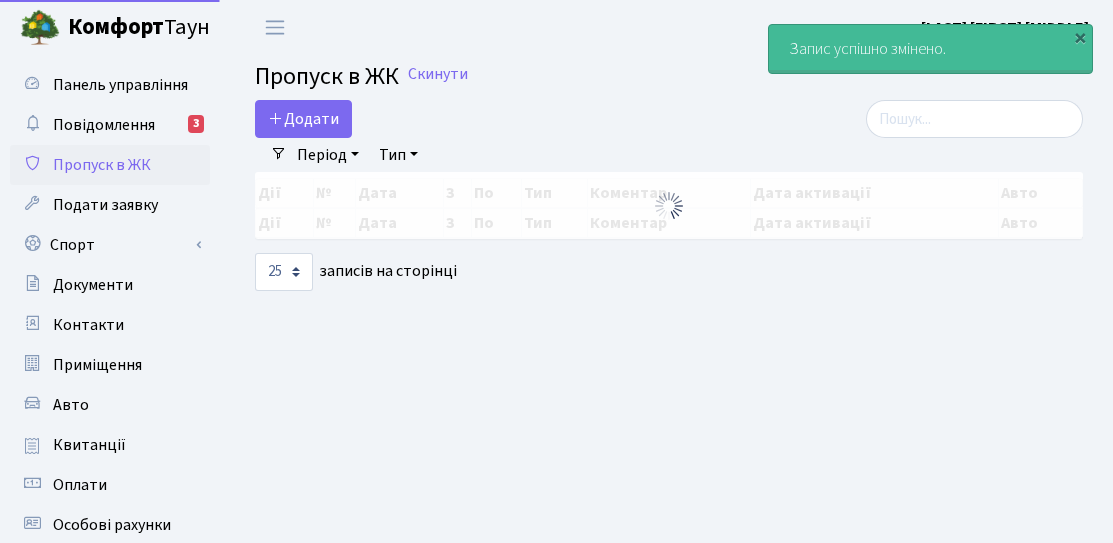 scroll, scrollTop: 0, scrollLeft: 0, axis: both 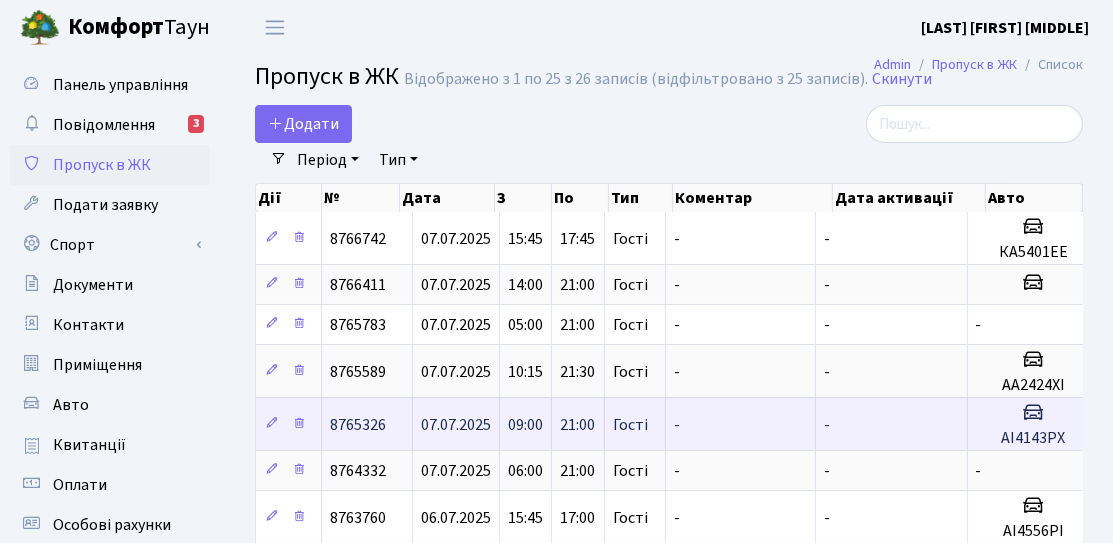 click on "21:00" at bounding box center [358, 239] 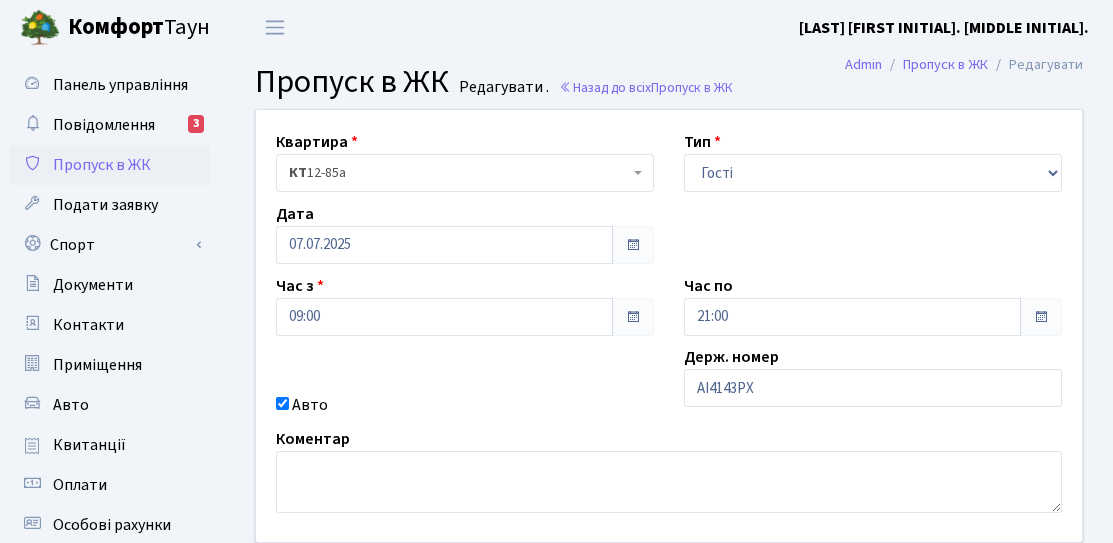 scroll, scrollTop: 0, scrollLeft: 0, axis: both 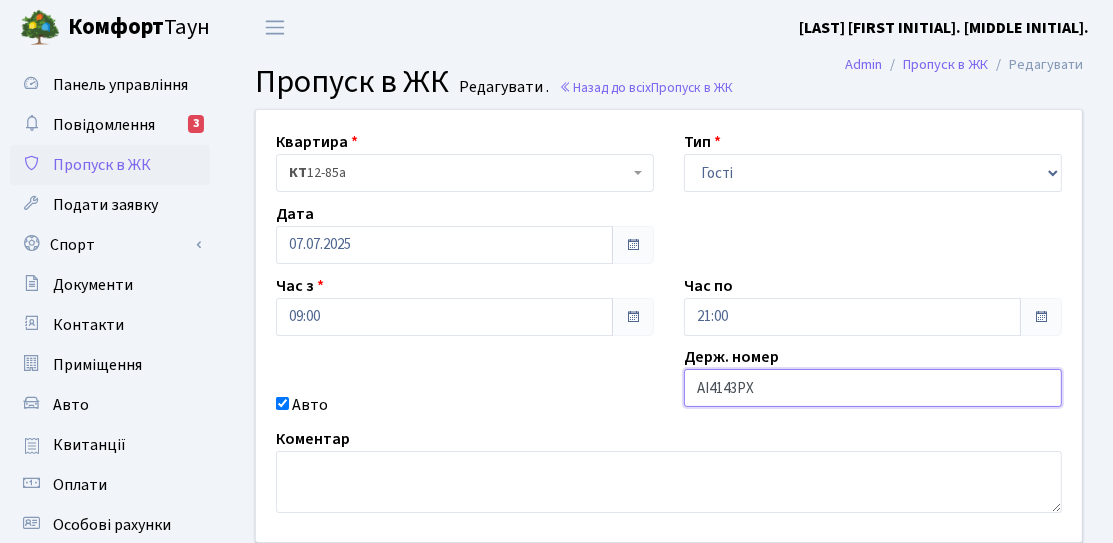 drag, startPoint x: 769, startPoint y: 380, endPoint x: 681, endPoint y: 380, distance: 88 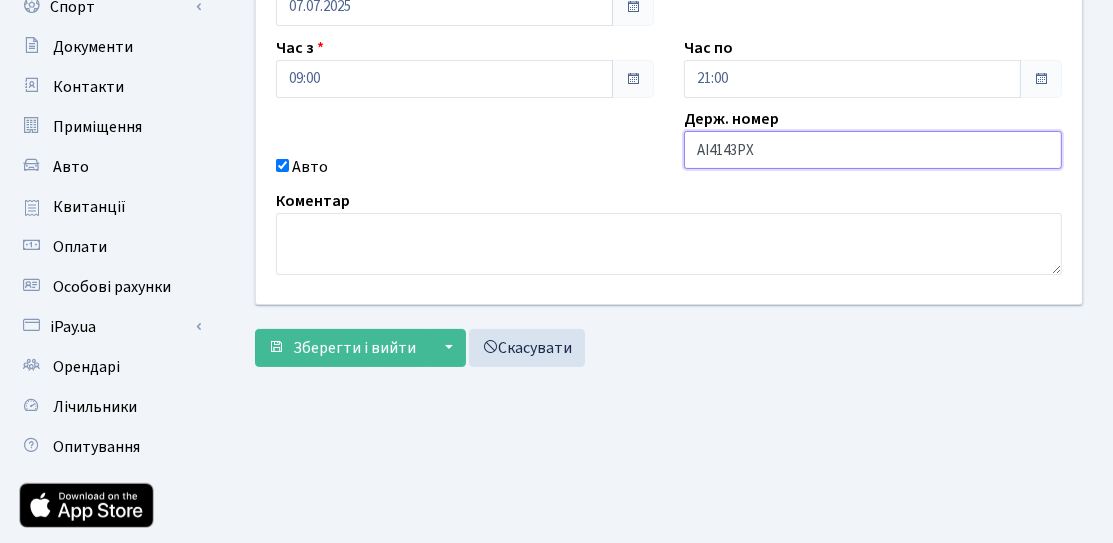 scroll, scrollTop: 300, scrollLeft: 0, axis: vertical 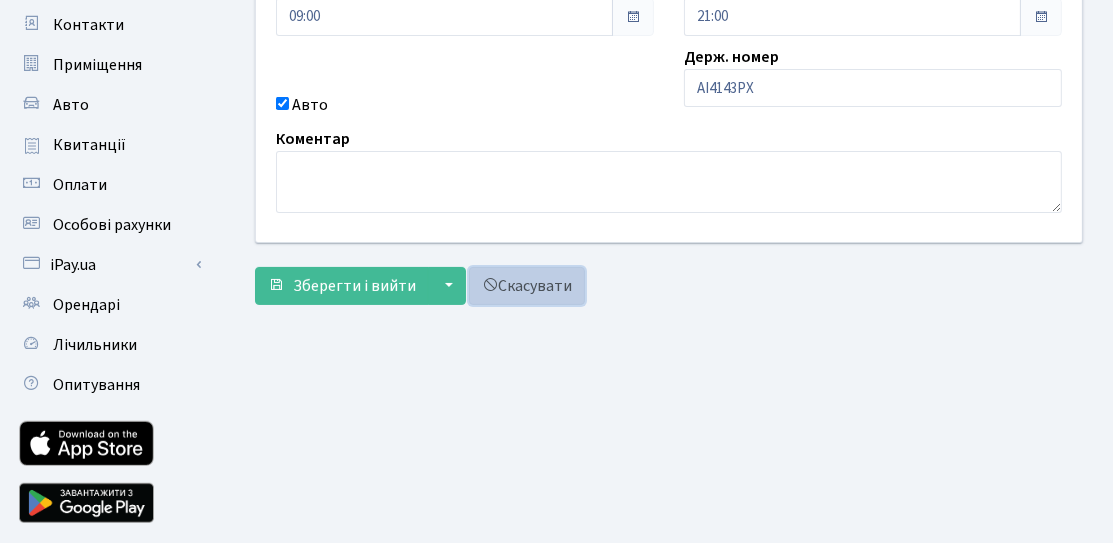 click on "Скасувати" at bounding box center (527, 286) 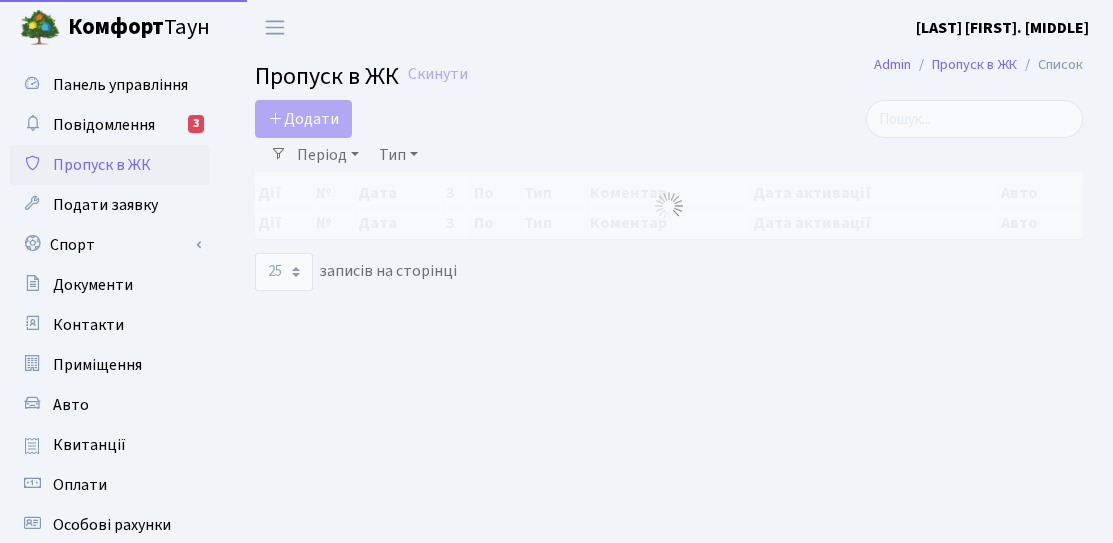 scroll, scrollTop: 0, scrollLeft: 0, axis: both 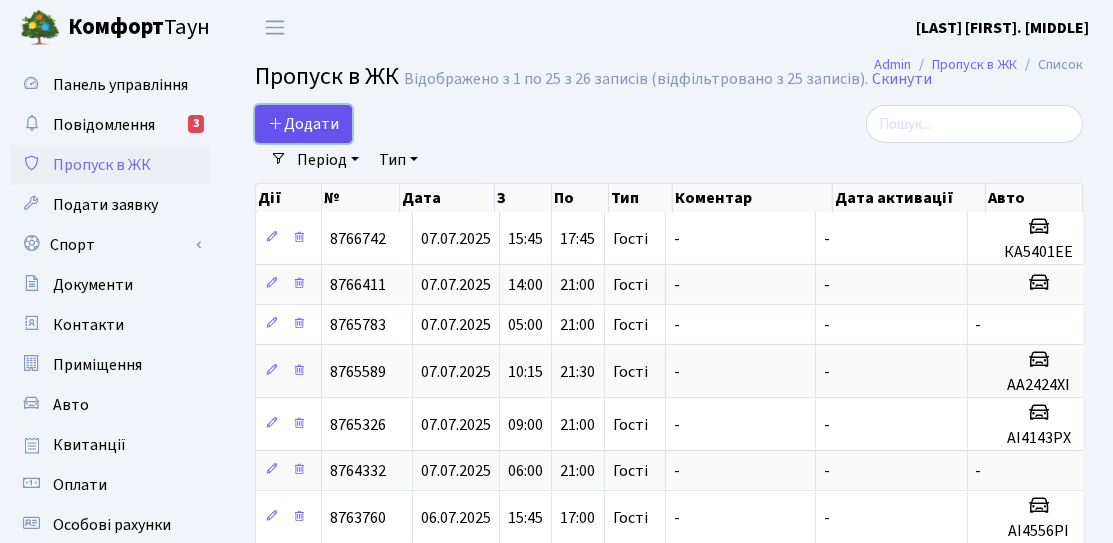click on "Додати" at bounding box center [303, 124] 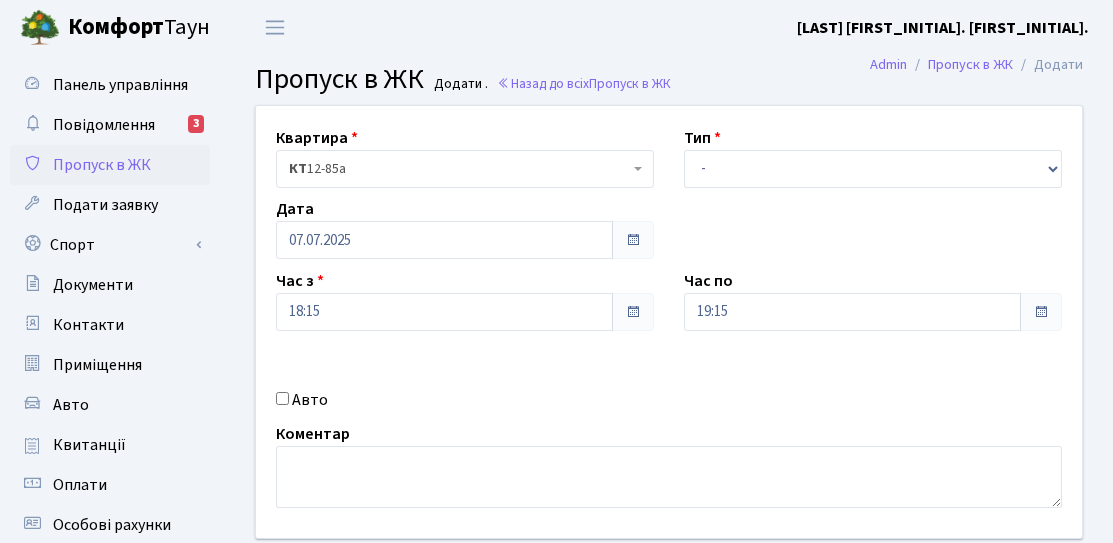 scroll, scrollTop: 0, scrollLeft: 0, axis: both 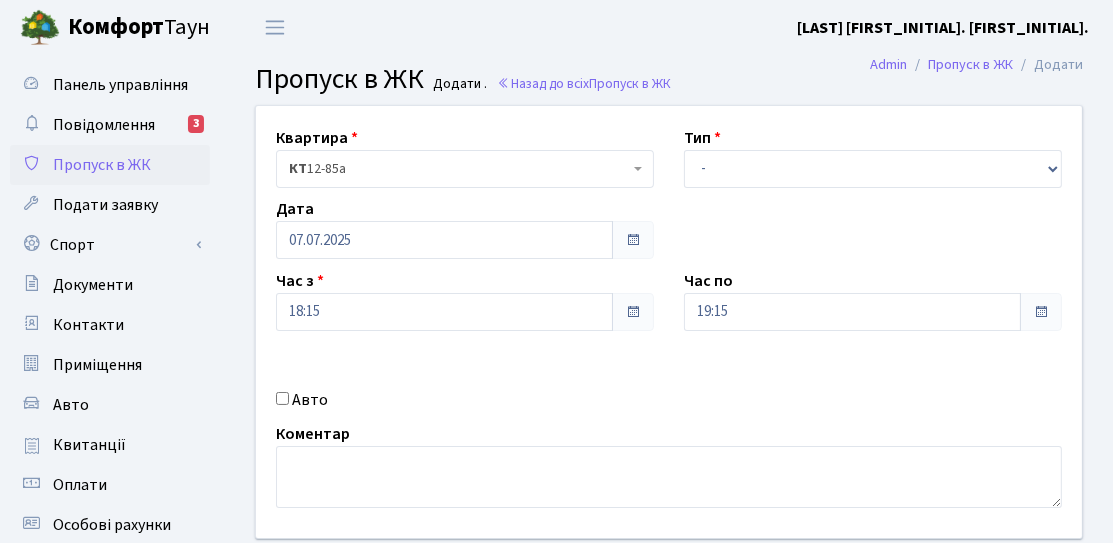 click on "Квартира
<b>КТ</b>&nbsp;&nbsp;&nbsp;&nbsp;[NUMBER]-[NUMBER]
КТ     [NUMBER]-[NUMBER]
Тип
-
Доставка
Таксі
Гості
Сервіс
Дата
[DATE]
Час з
[TIME]
Час по
[TIME]" at bounding box center [669, 322] 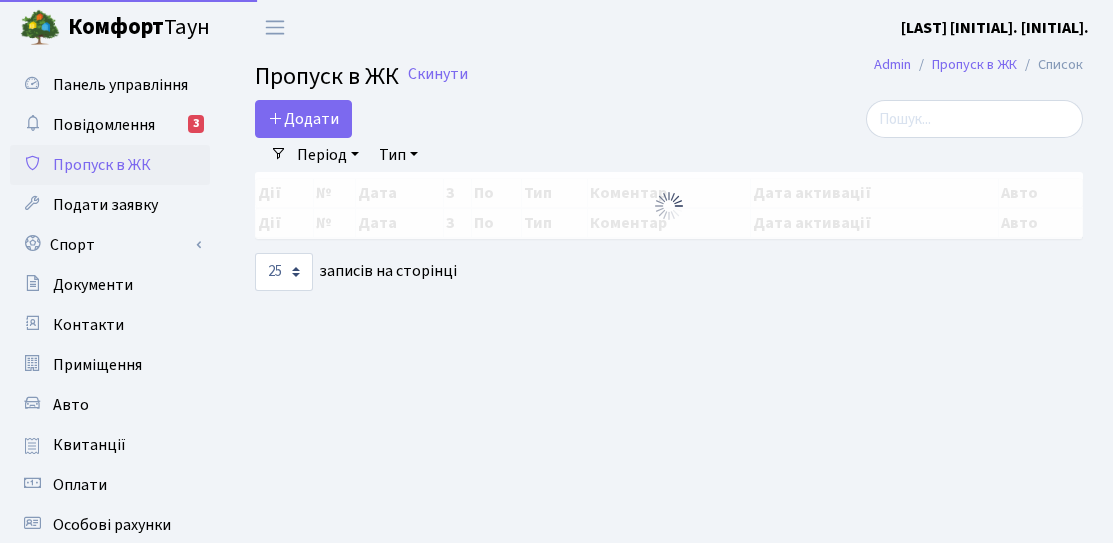 scroll, scrollTop: 0, scrollLeft: 0, axis: both 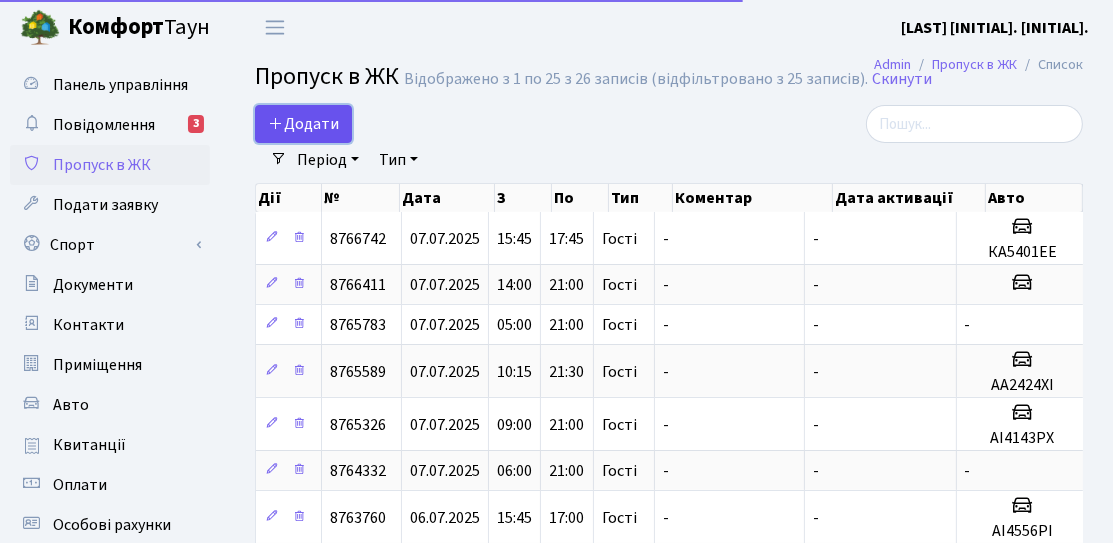click on "Додати" at bounding box center (303, 124) 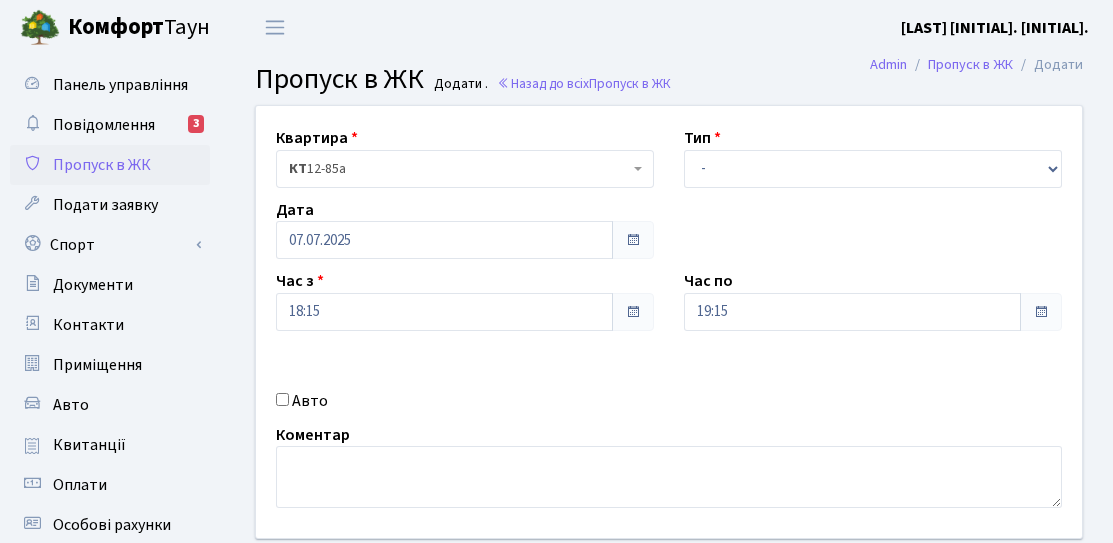 scroll, scrollTop: 0, scrollLeft: 0, axis: both 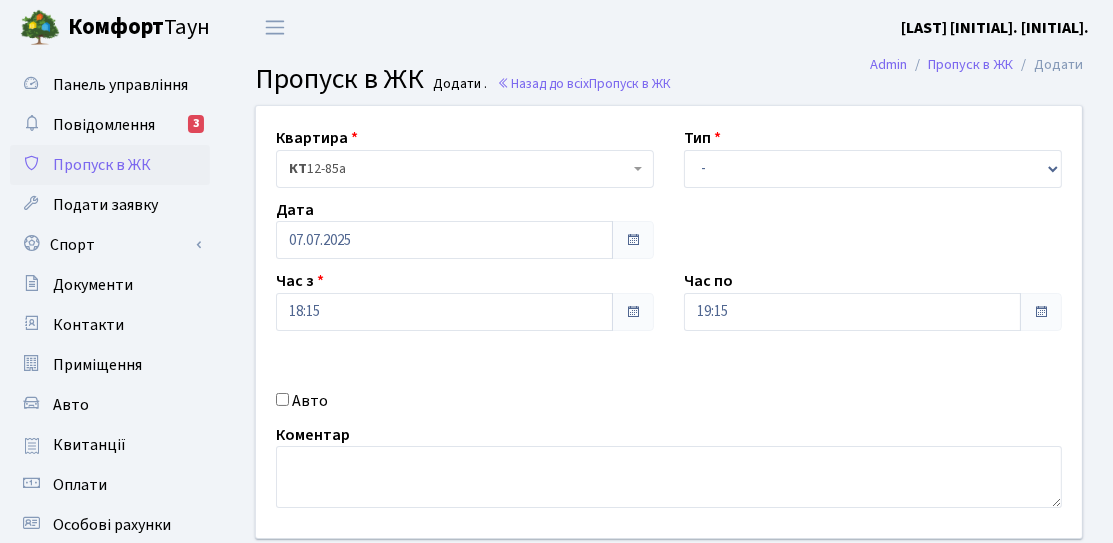 click on "Авто" at bounding box center [310, 400] 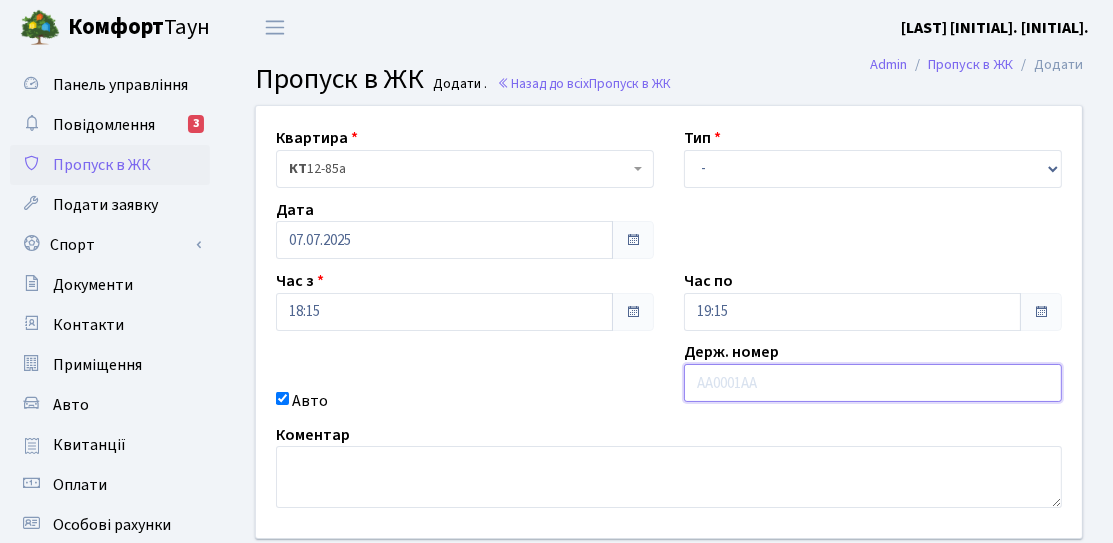 paste on "АІ4143РХ" 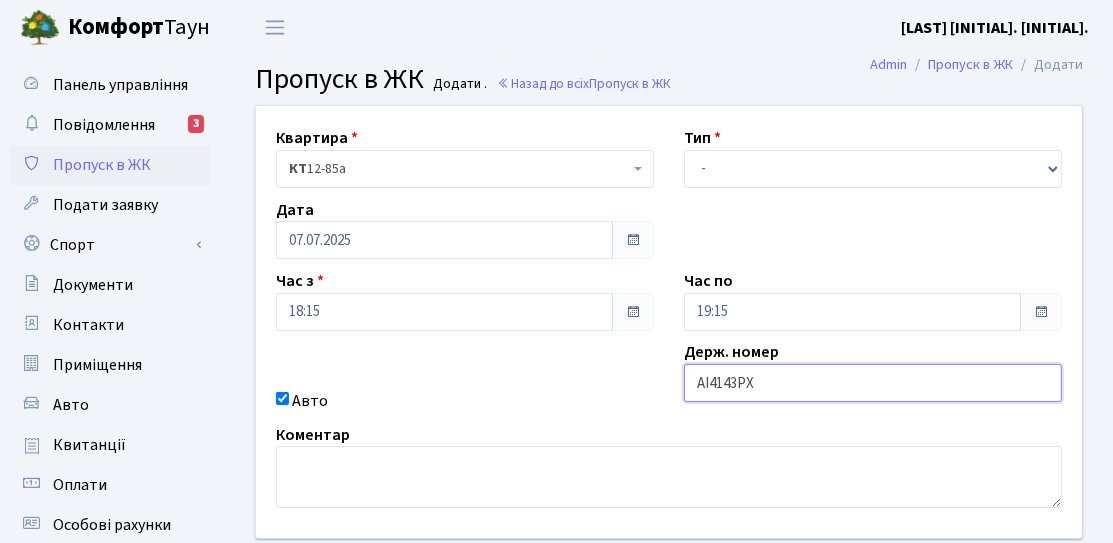 type on "АІ4143РХ" 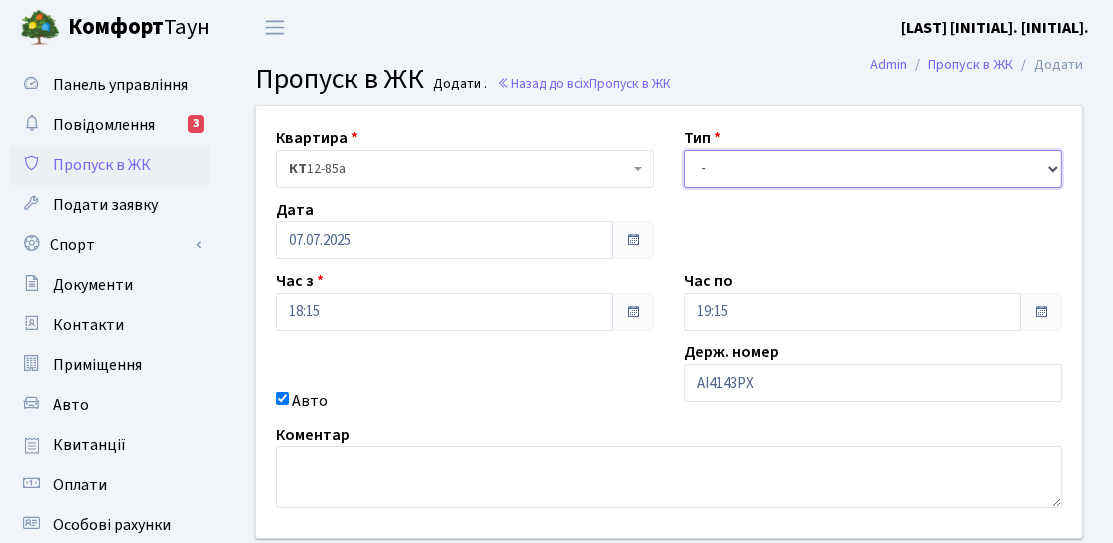 click on "-
Доставка
Таксі
Гості
Сервіс" at bounding box center [873, 169] 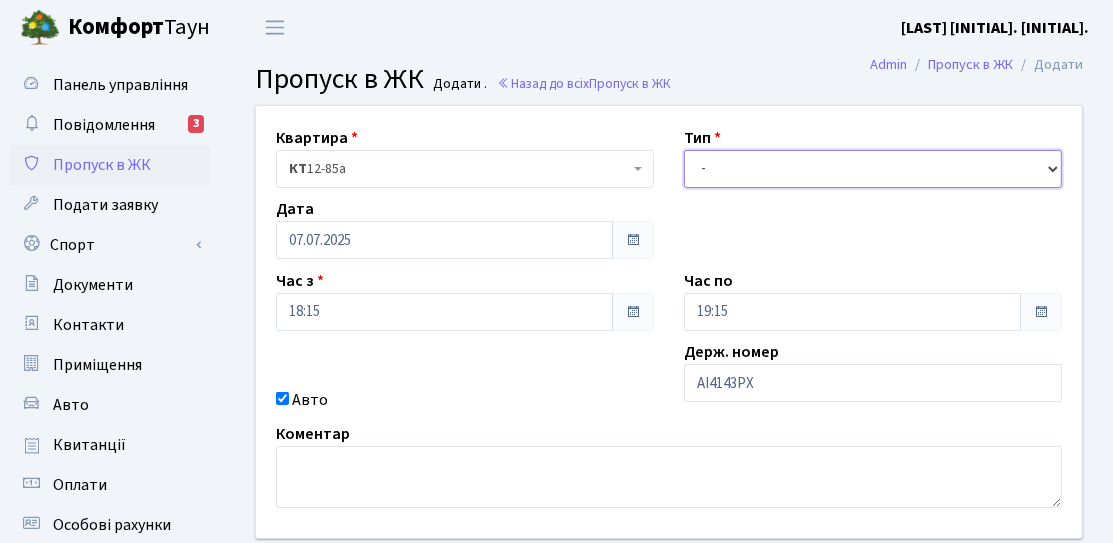 select on "3" 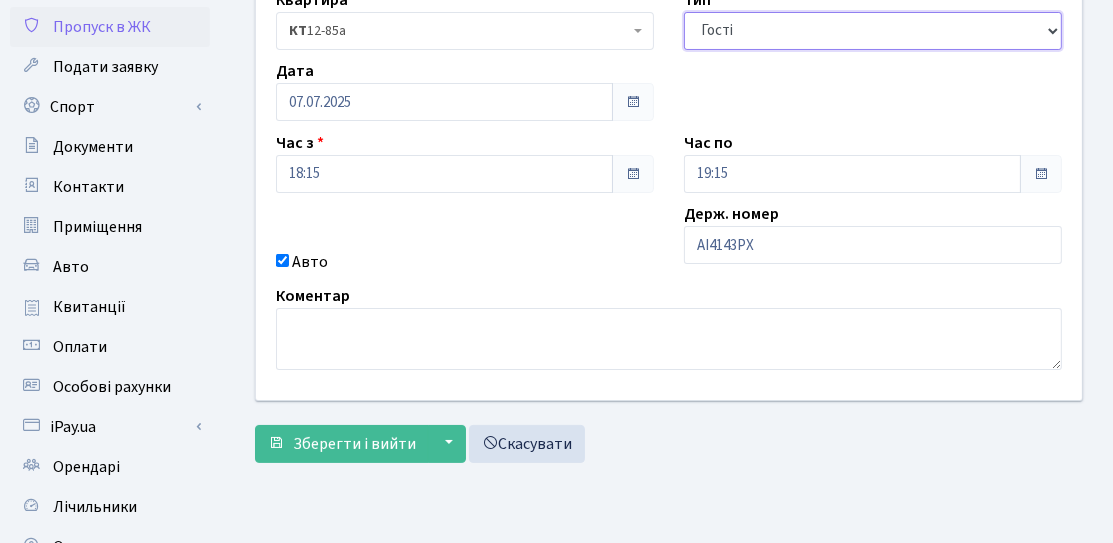 scroll, scrollTop: 200, scrollLeft: 0, axis: vertical 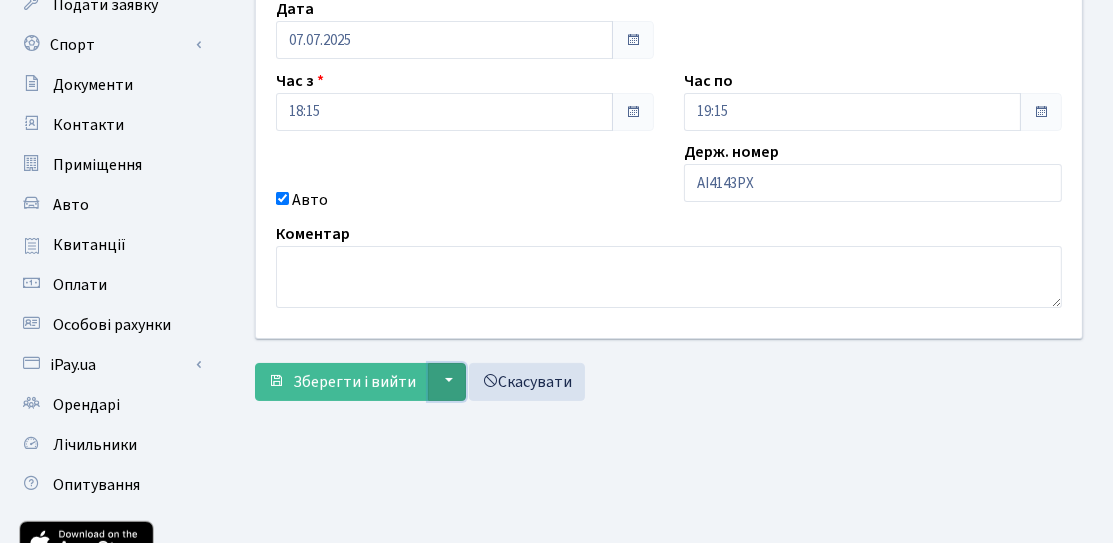 click on "▼" at bounding box center [447, 382] 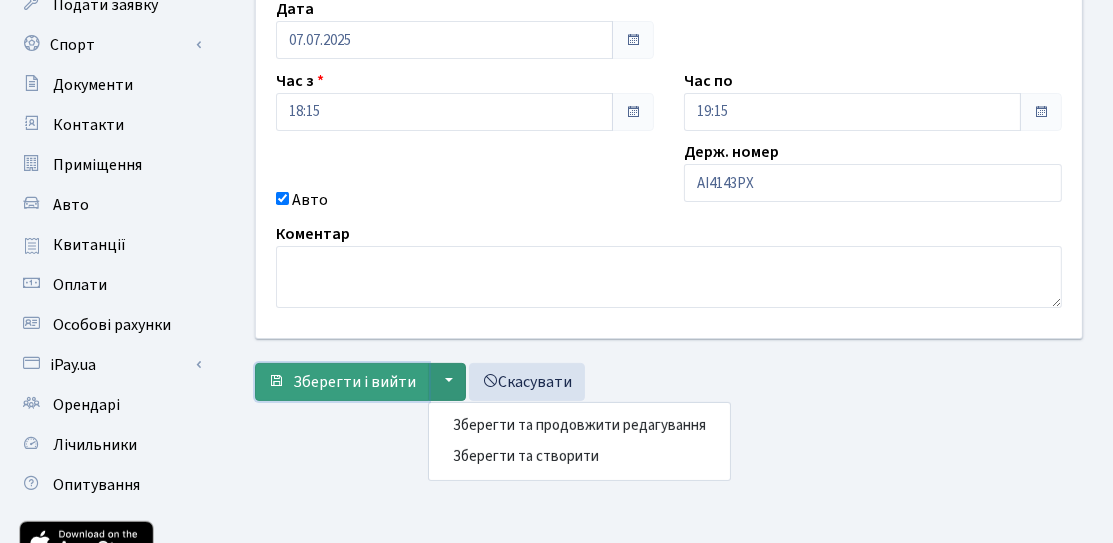 click on "Зберегти і вийти" at bounding box center (354, 382) 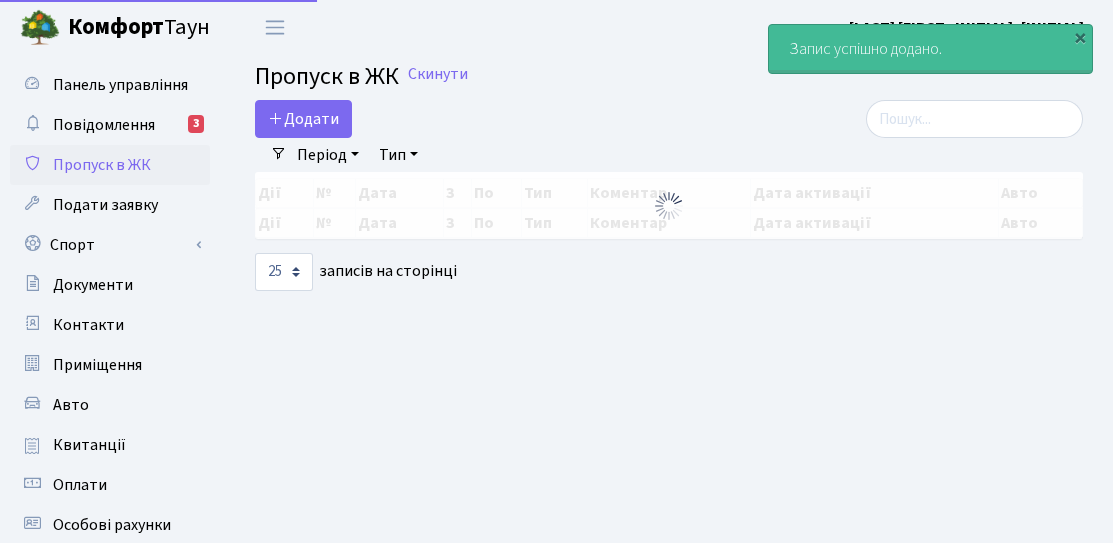 scroll, scrollTop: 0, scrollLeft: 0, axis: both 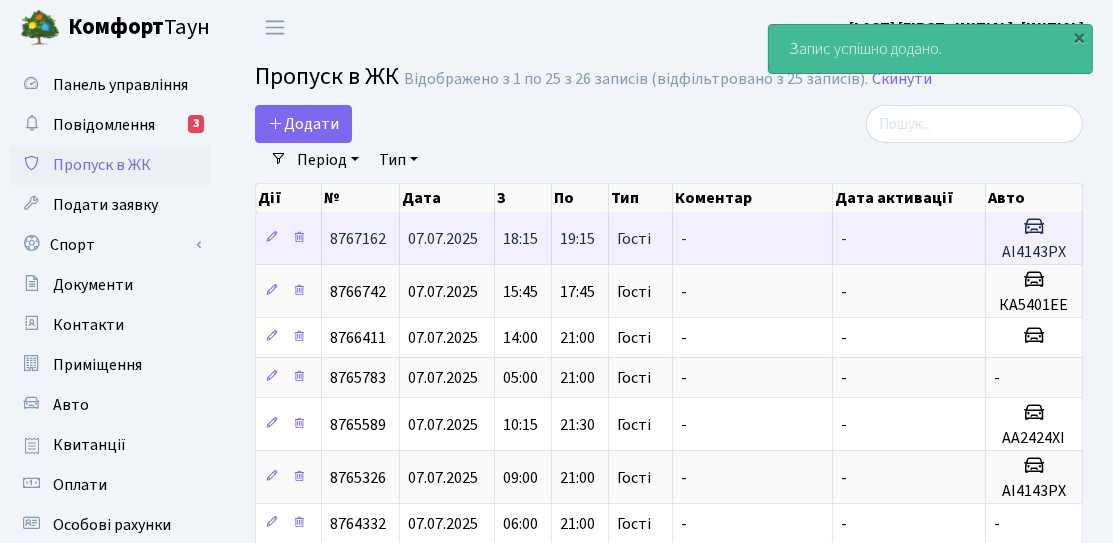 click on "Гості" at bounding box center [634, 239] 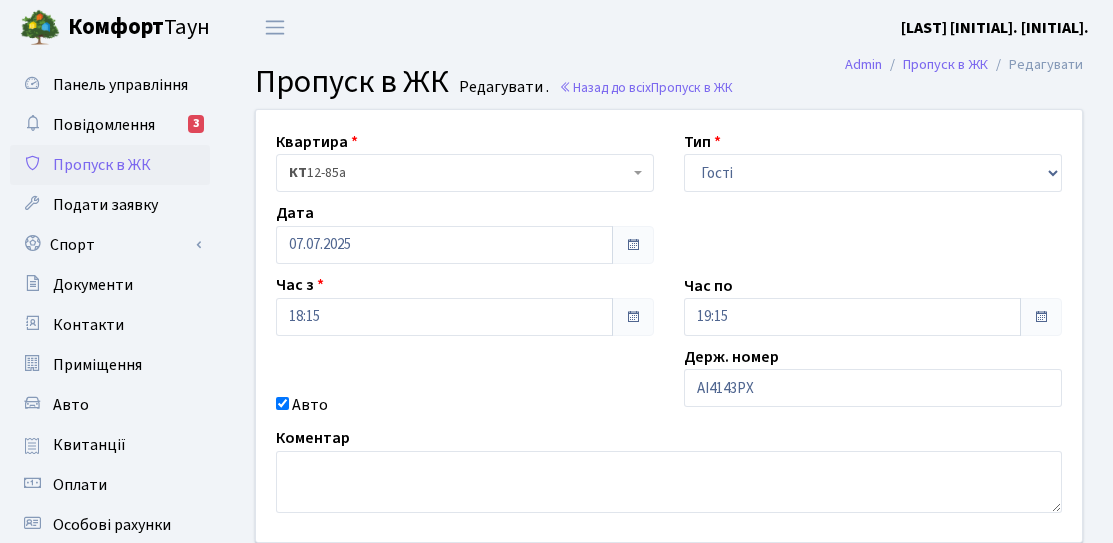 scroll, scrollTop: 0, scrollLeft: 0, axis: both 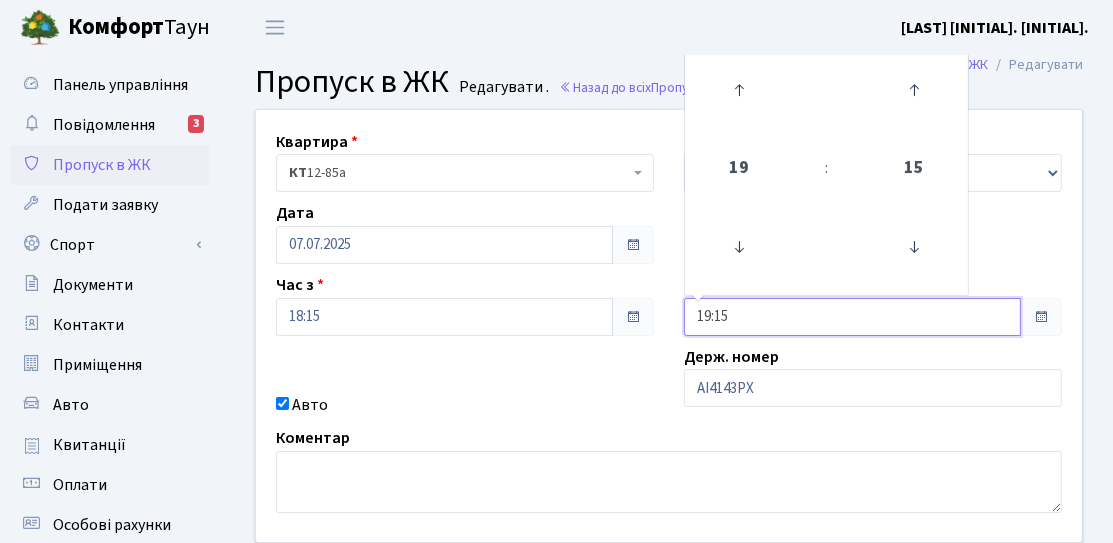 click on "19:15" at bounding box center [444, 245] 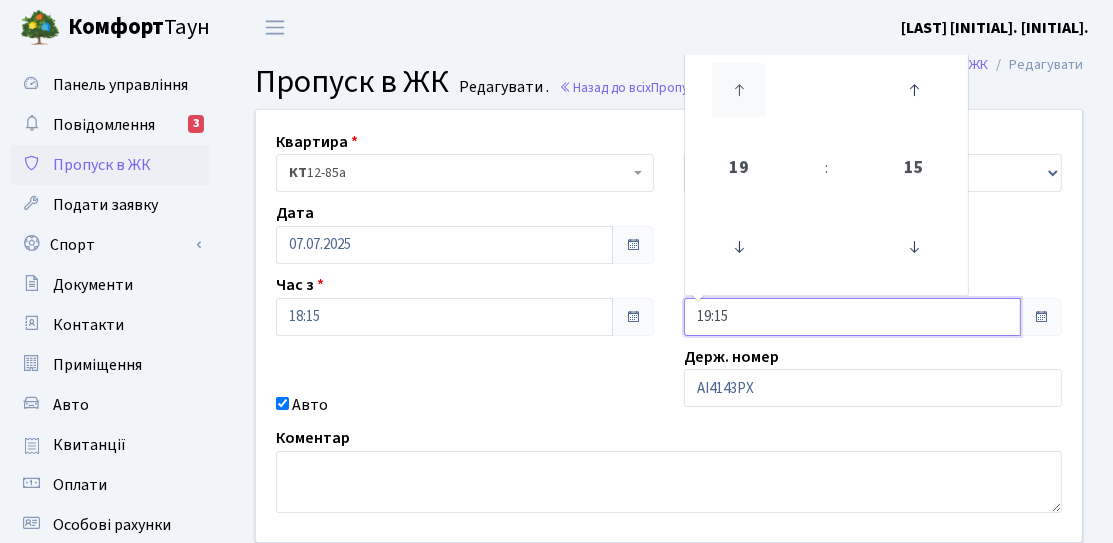 click at bounding box center [739, 90] 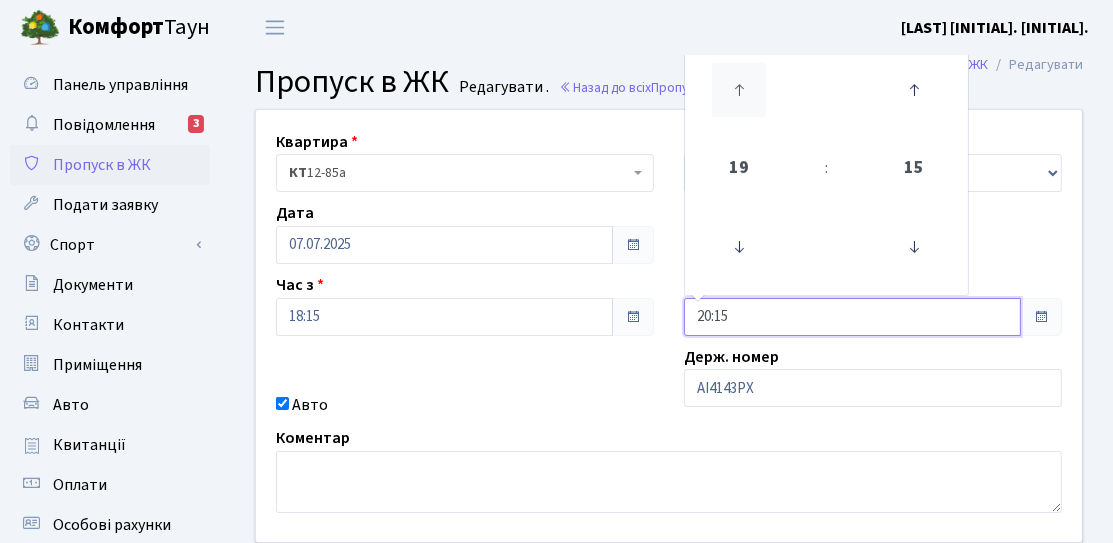 click at bounding box center [739, 90] 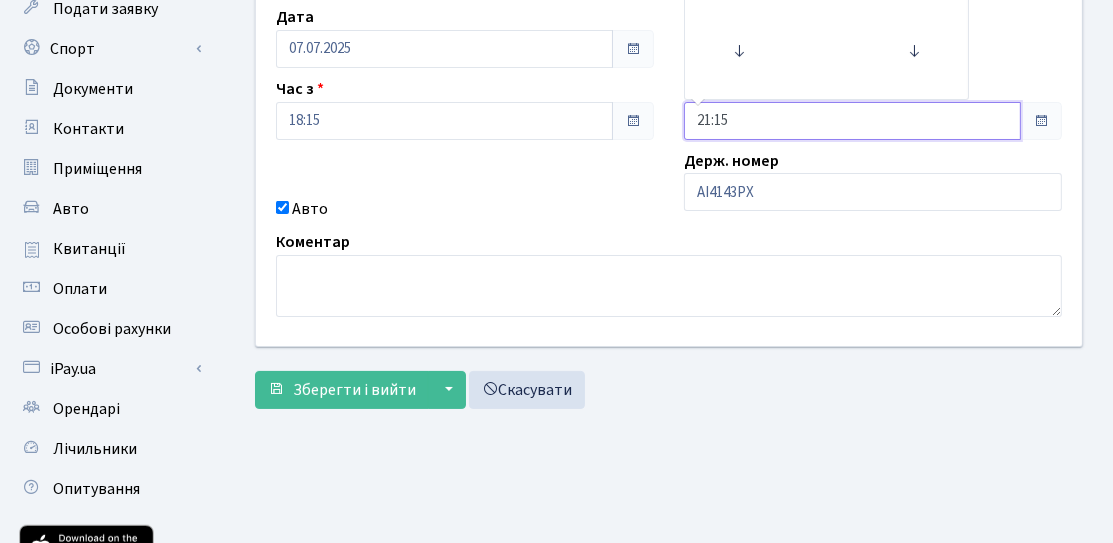 scroll, scrollTop: 200, scrollLeft: 0, axis: vertical 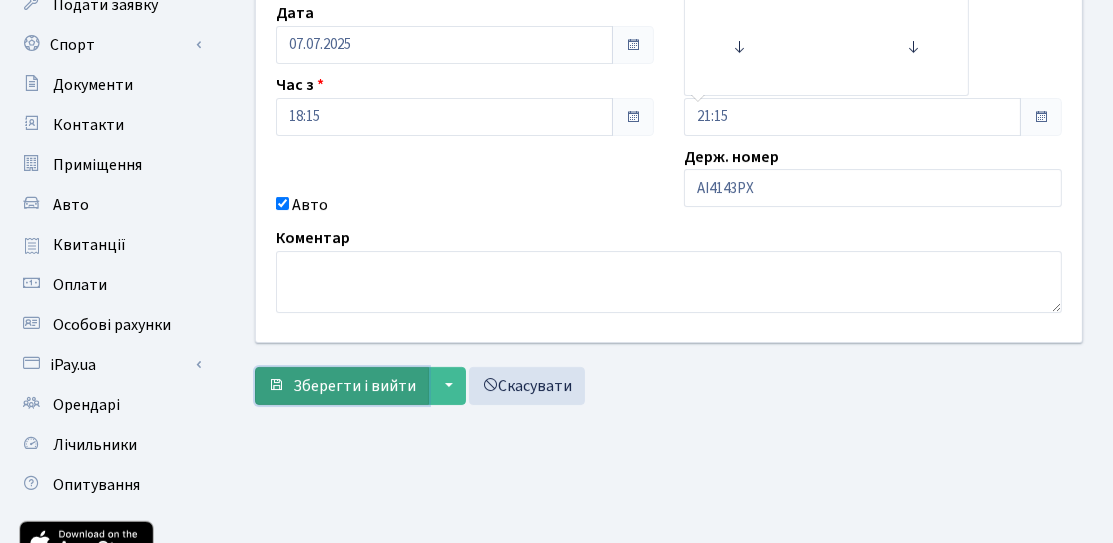 click on "Зберегти і вийти" at bounding box center [354, 386] 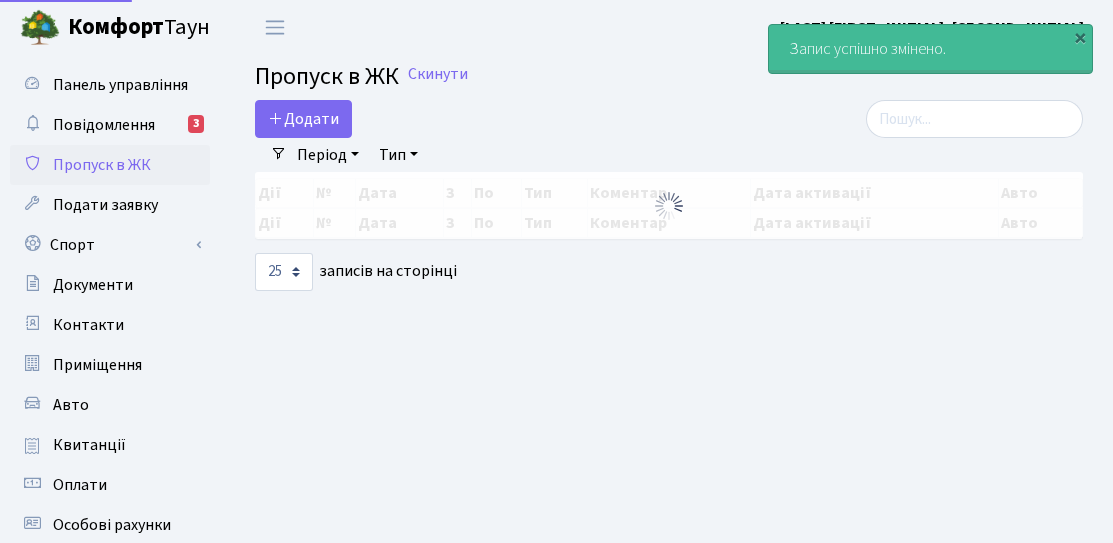 scroll, scrollTop: 0, scrollLeft: 0, axis: both 